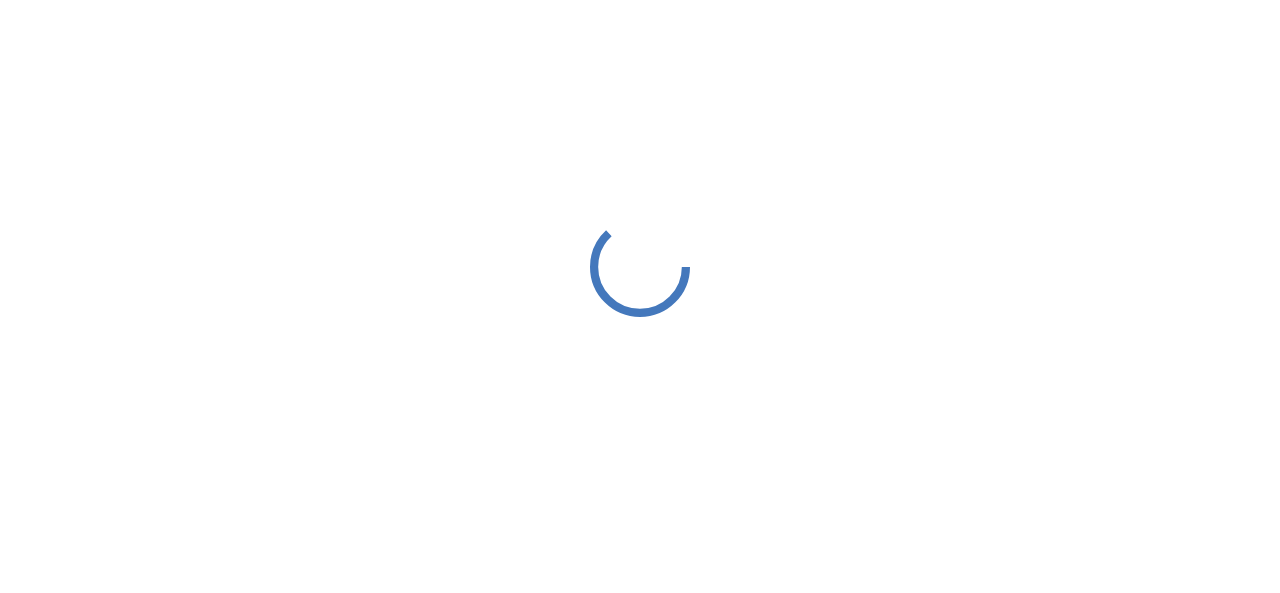 scroll, scrollTop: 0, scrollLeft: 0, axis: both 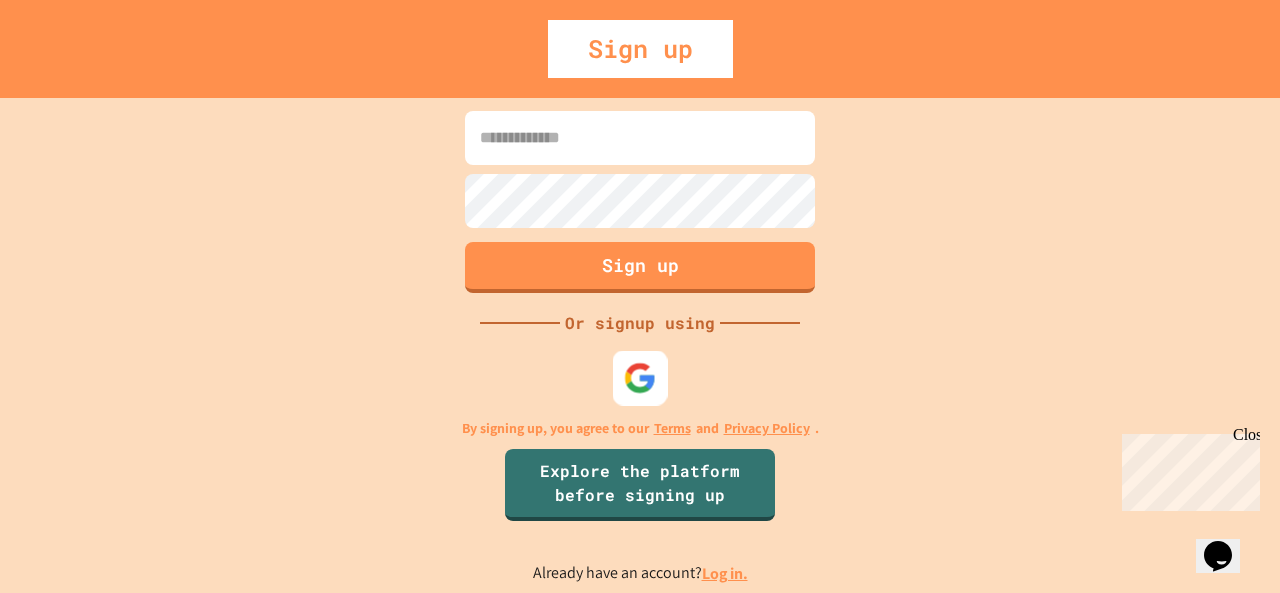 click at bounding box center [640, 377] 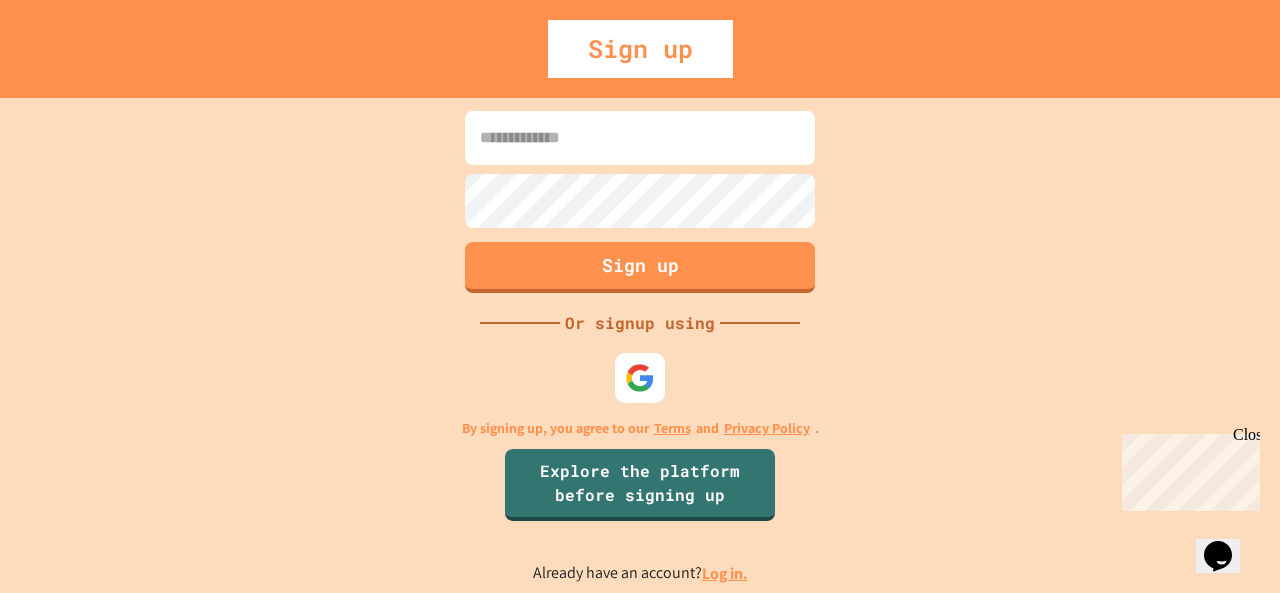 click at bounding box center [640, 138] 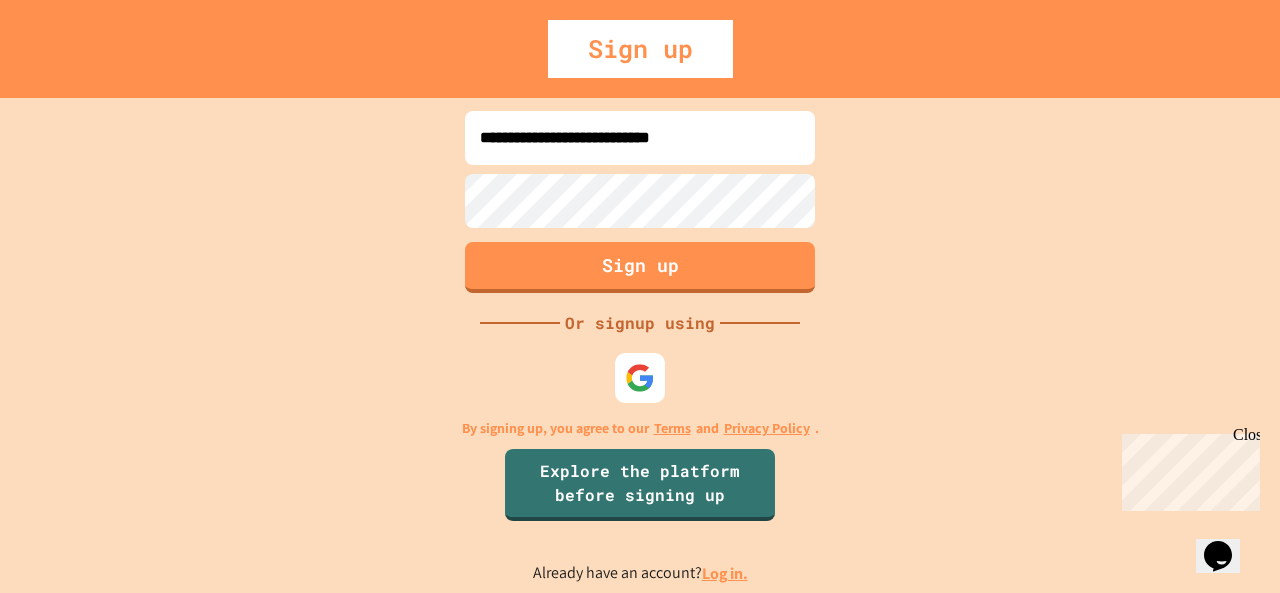 type on "**********" 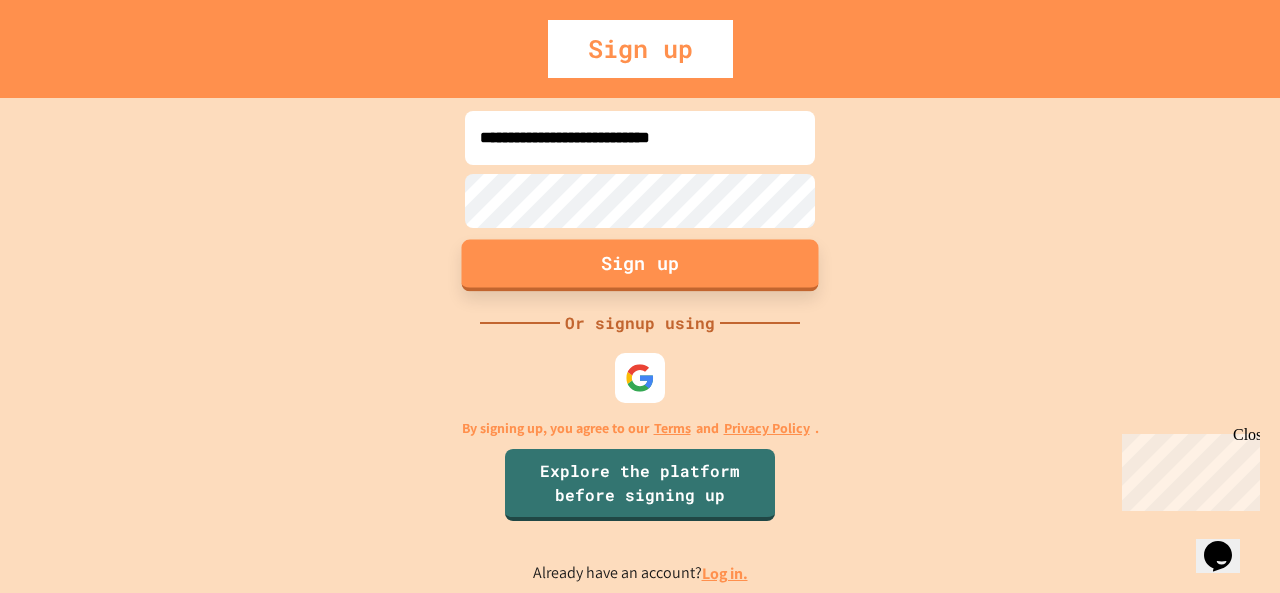click on "Sign up" at bounding box center (640, 265) 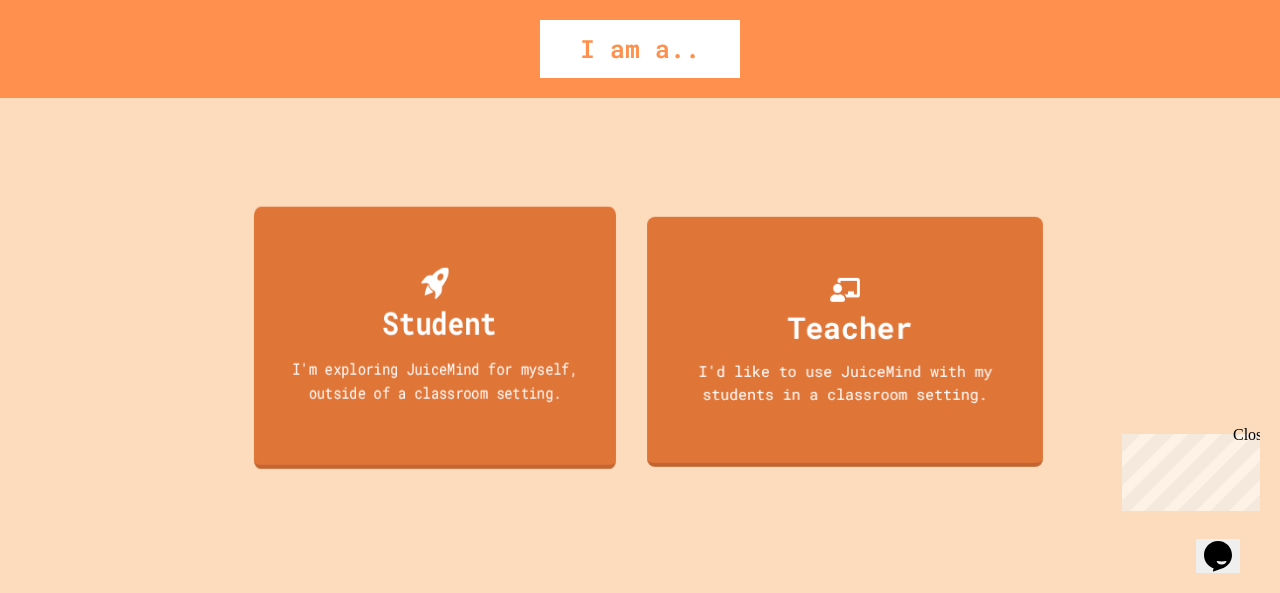 click on "Student I'm exploring JuiceMind for myself, outside of a classroom setting." at bounding box center [435, 337] 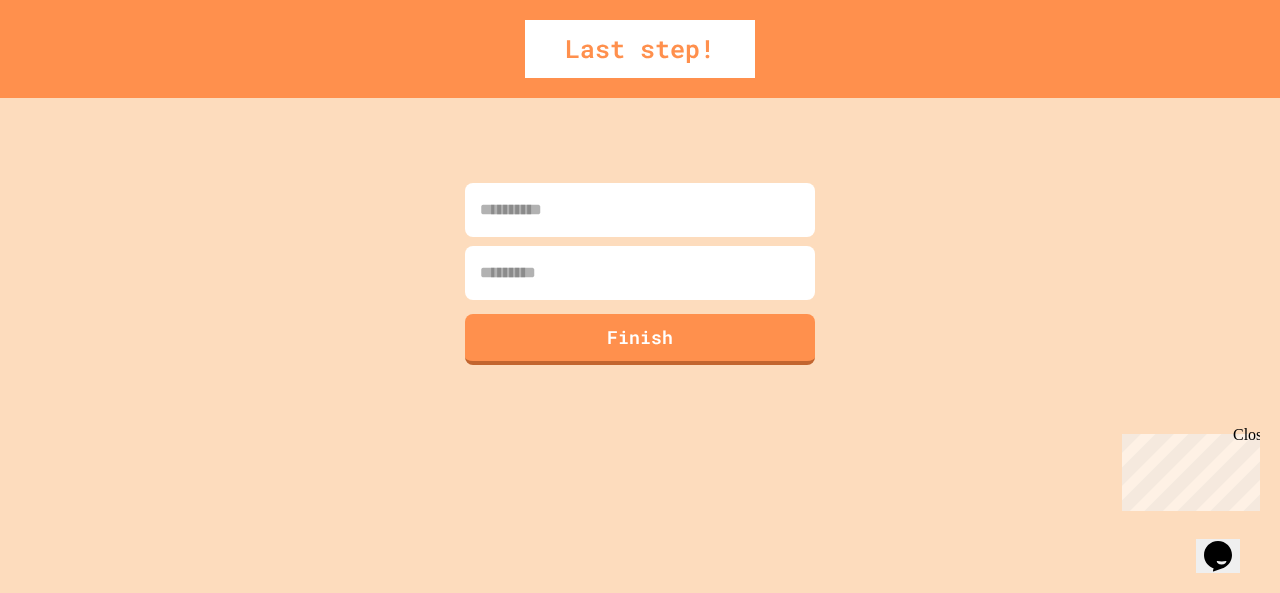 click at bounding box center [640, 210] 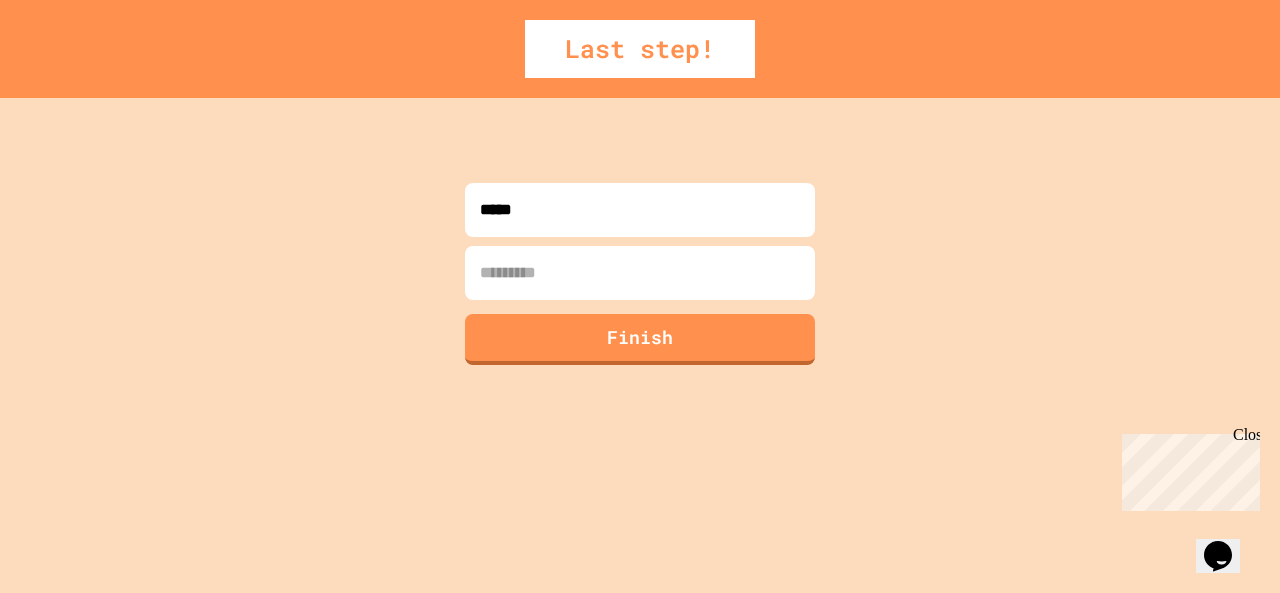type on "*****" 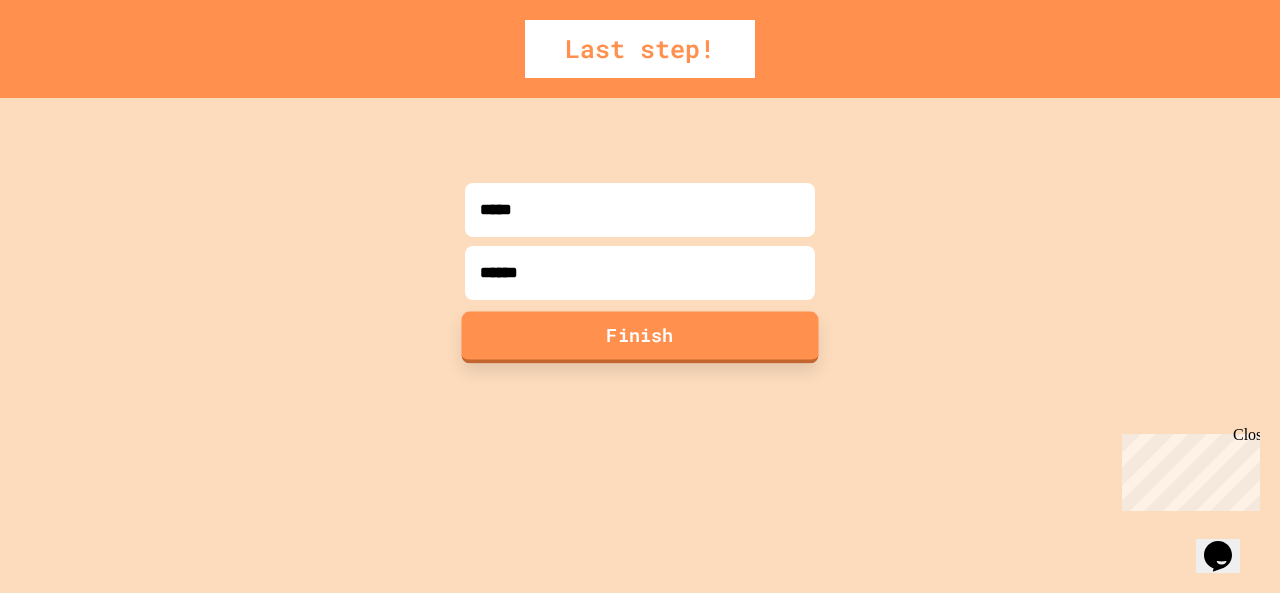 type on "******" 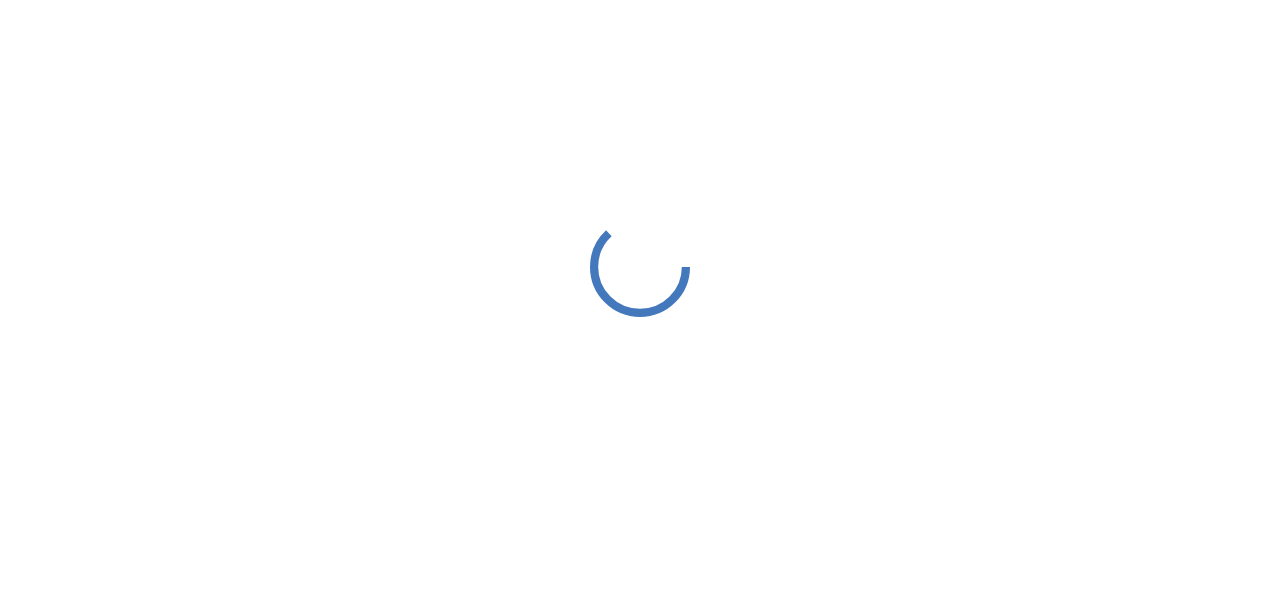 scroll, scrollTop: 0, scrollLeft: 0, axis: both 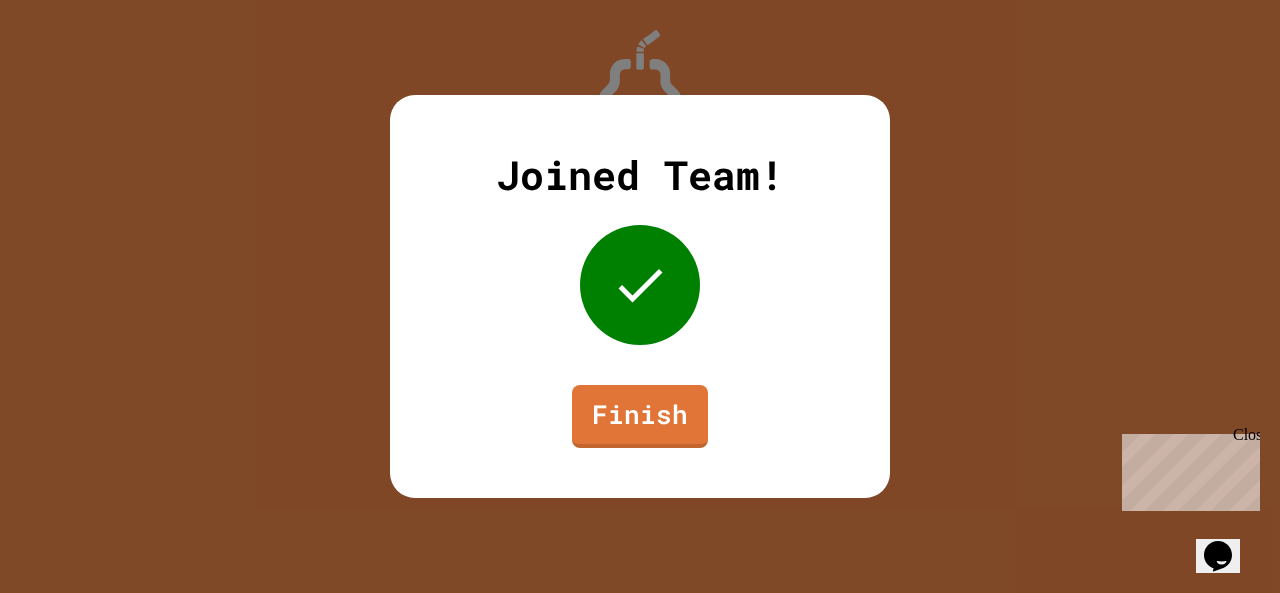 click on "Close" at bounding box center (1245, 438) 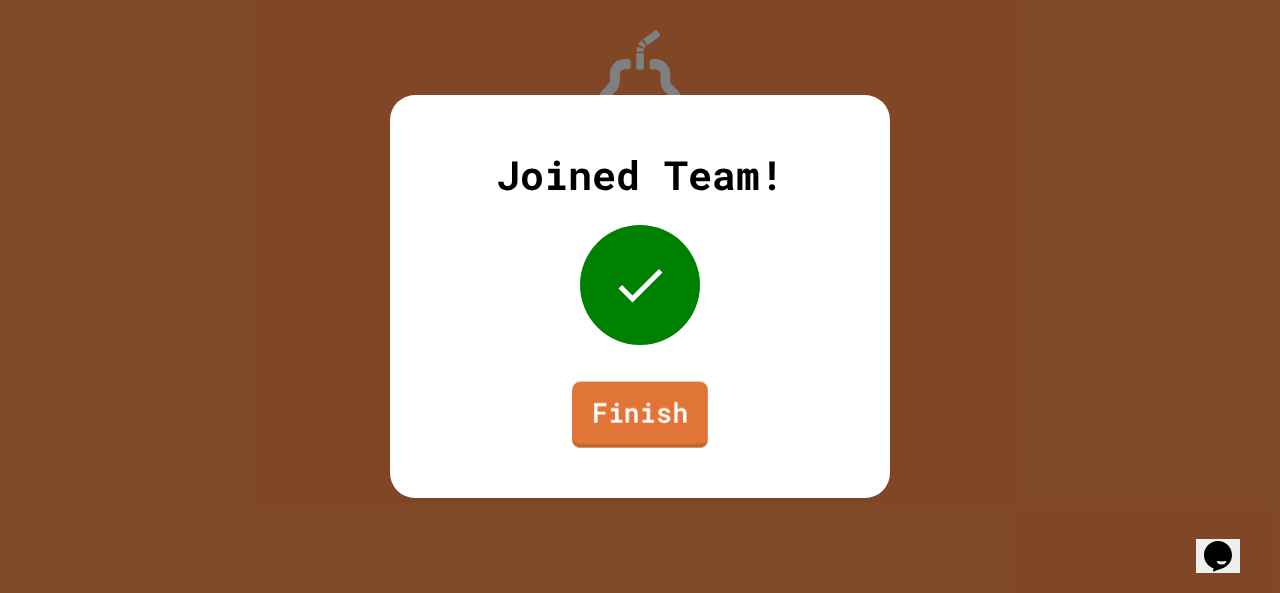 click on "Finish" at bounding box center [640, 415] 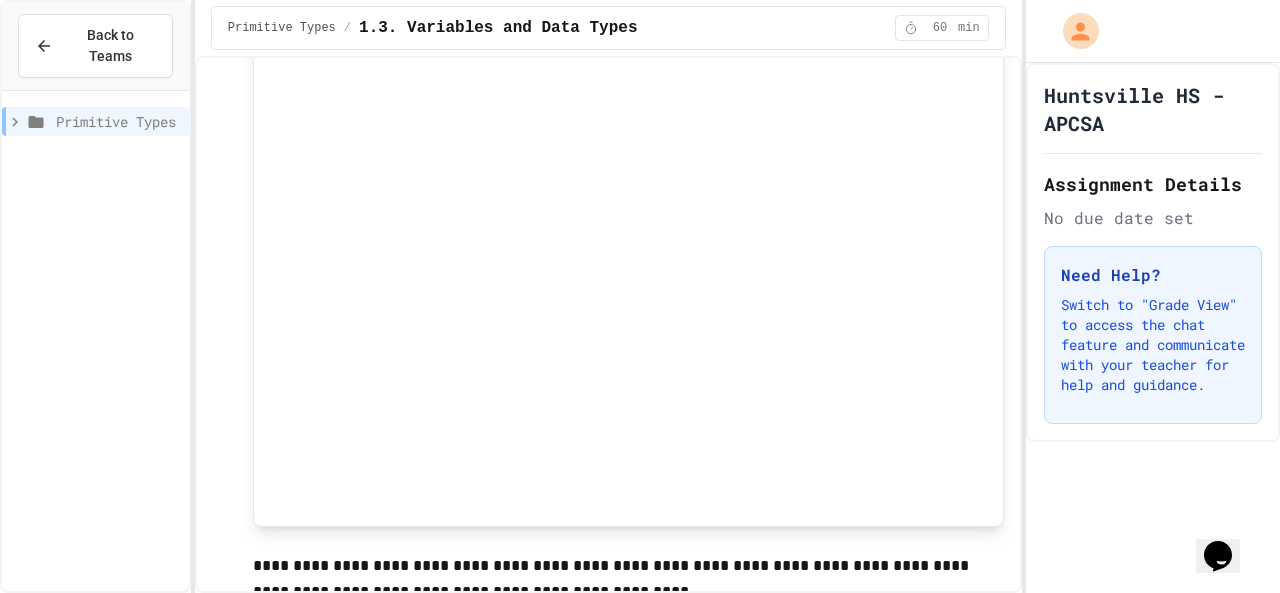 scroll, scrollTop: 459, scrollLeft: 0, axis: vertical 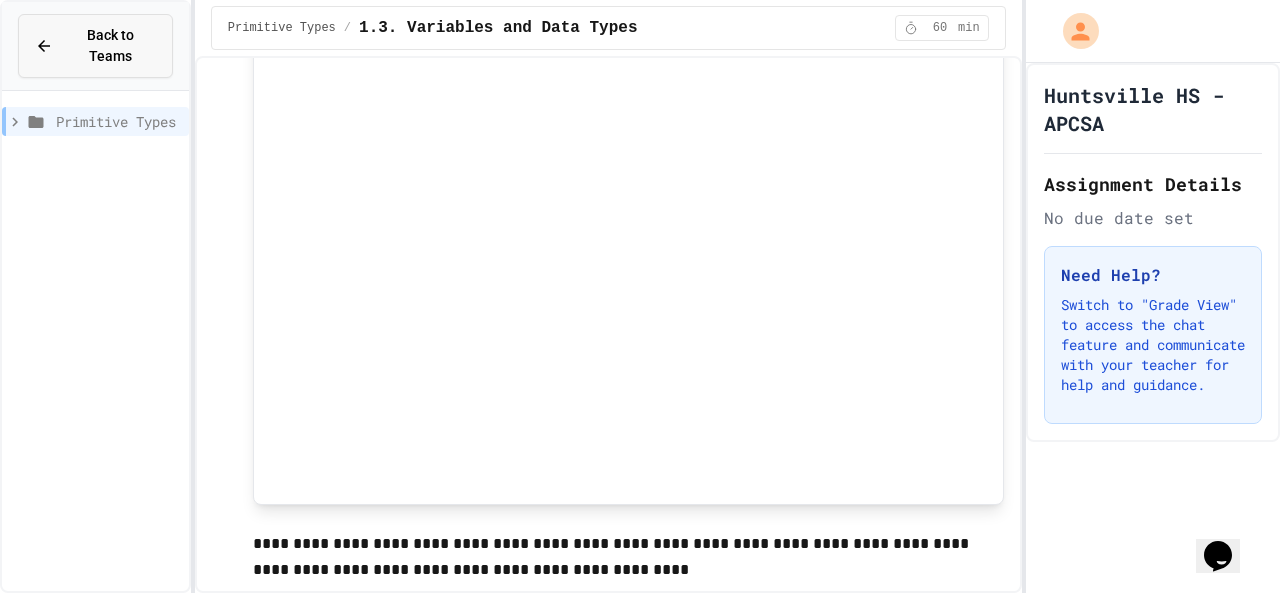 click on "Back to Teams" at bounding box center [110, 46] 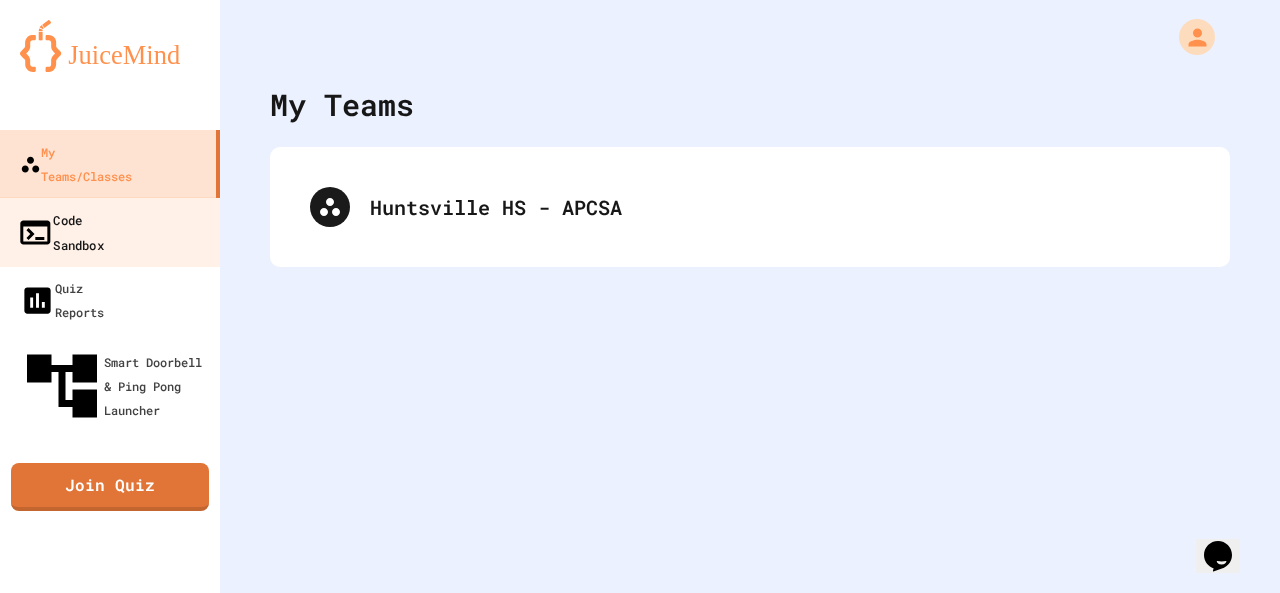 click on "Code Sandbox" at bounding box center [110, 232] 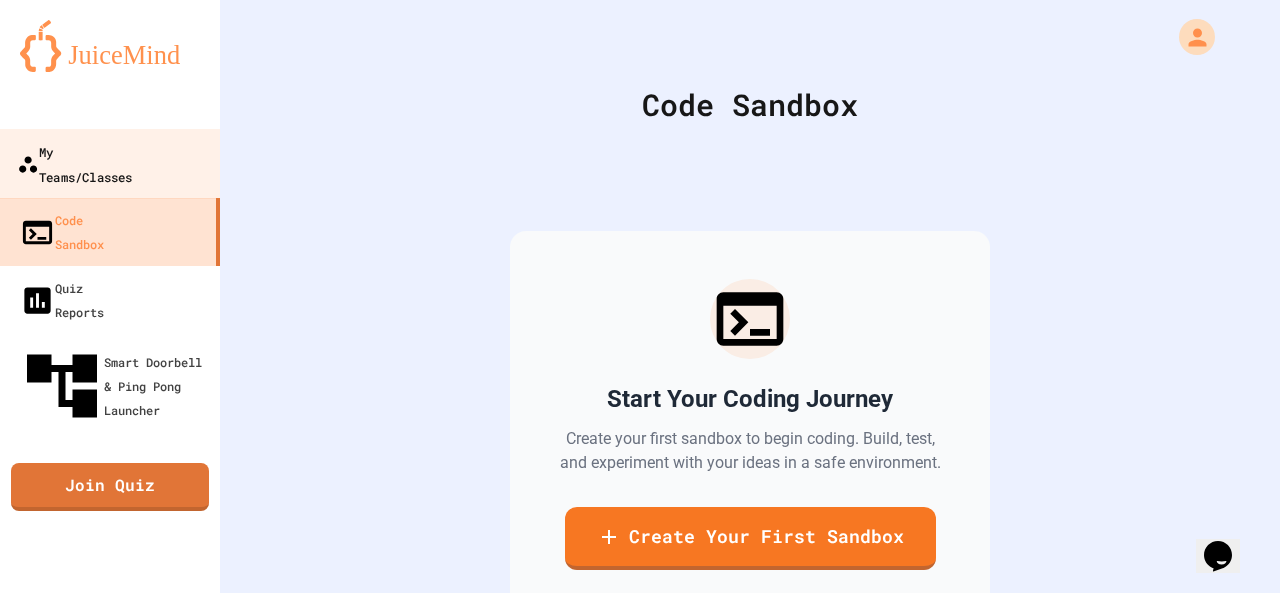 click on "My Teams/Classes" at bounding box center [74, 163] 